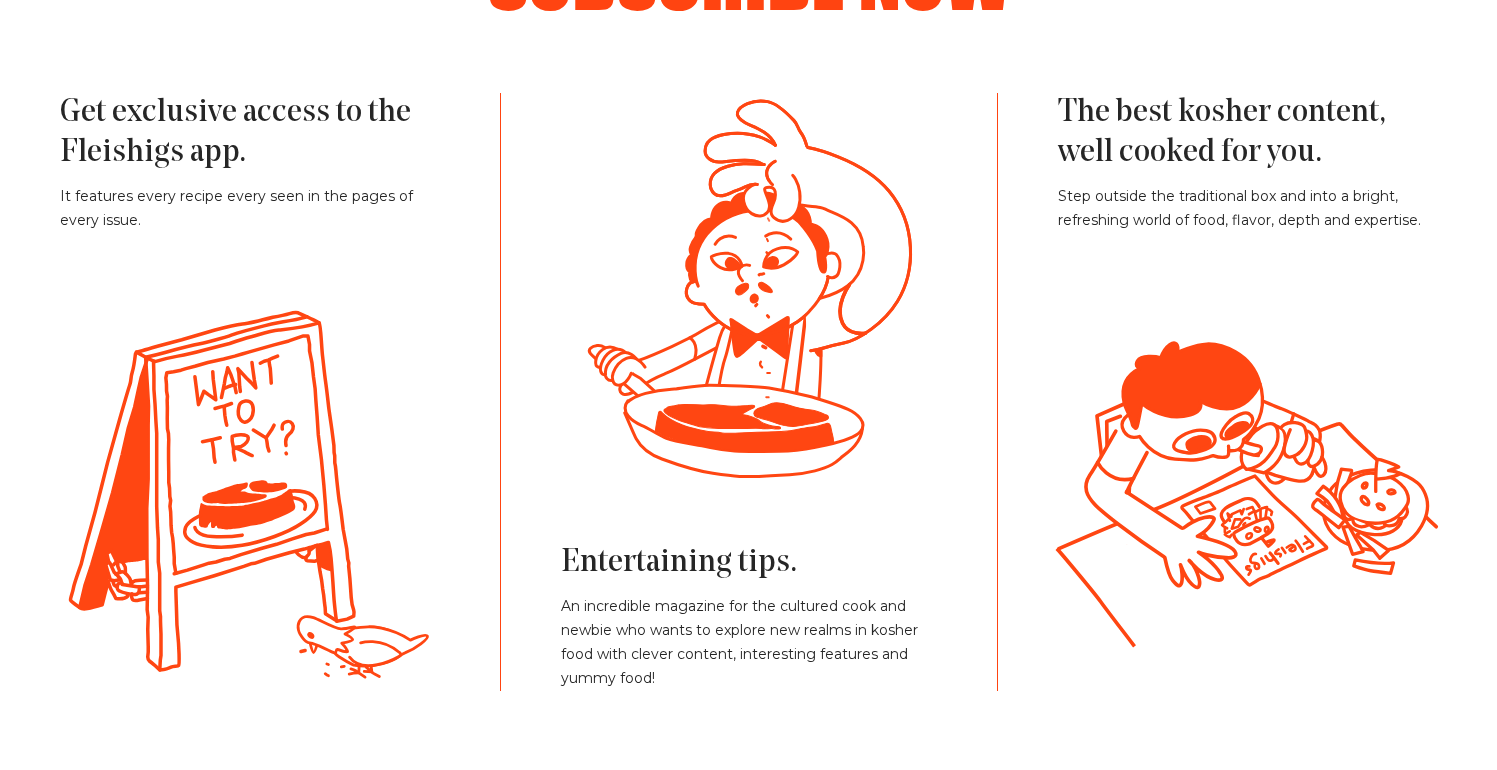 scroll, scrollTop: 4434, scrollLeft: 0, axis: vertical 